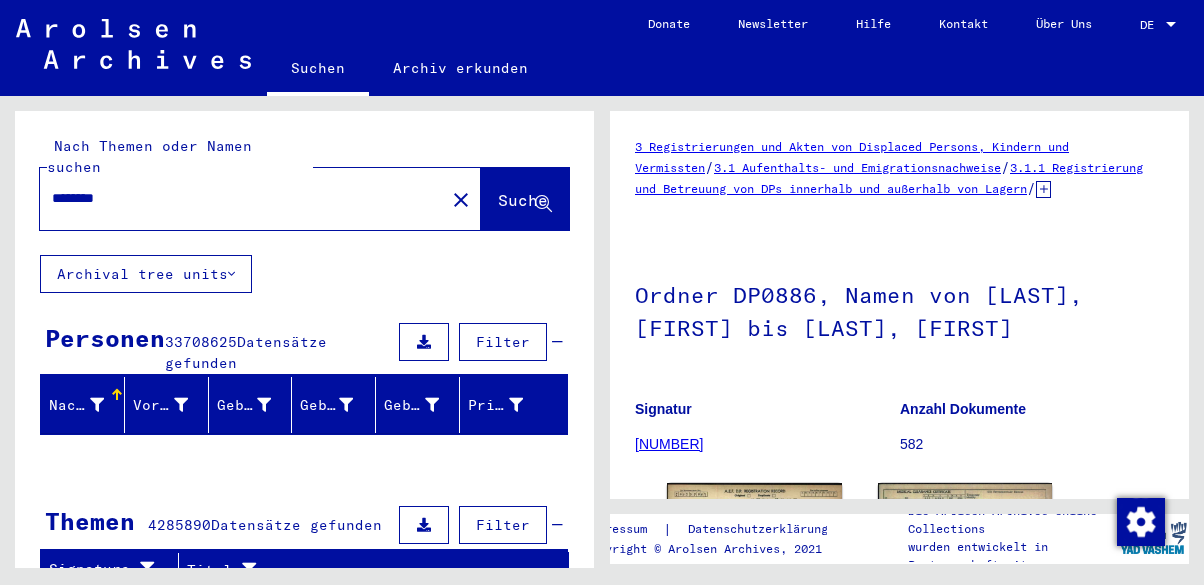 scroll, scrollTop: 0, scrollLeft: 0, axis: both 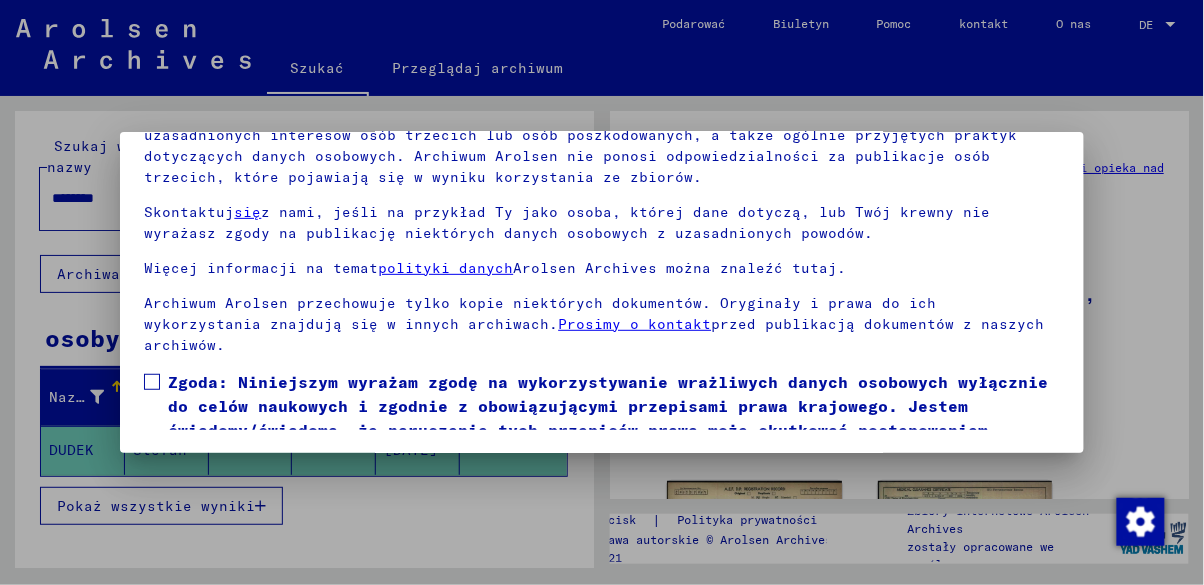 click at bounding box center [152, 382] 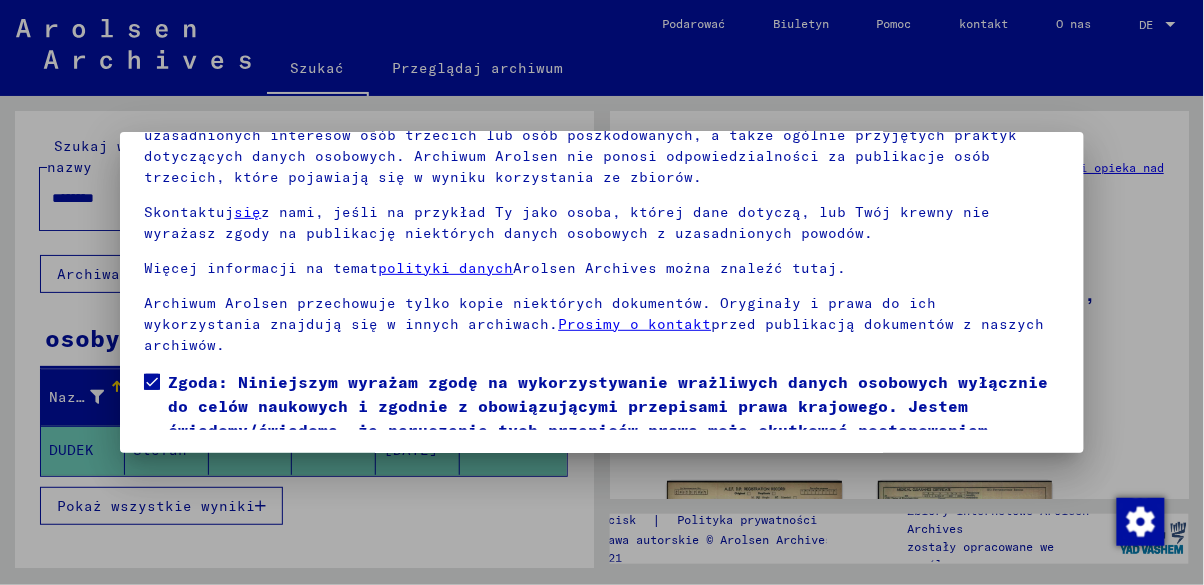 click on "Zgadzam się" at bounding box center (210, 495) 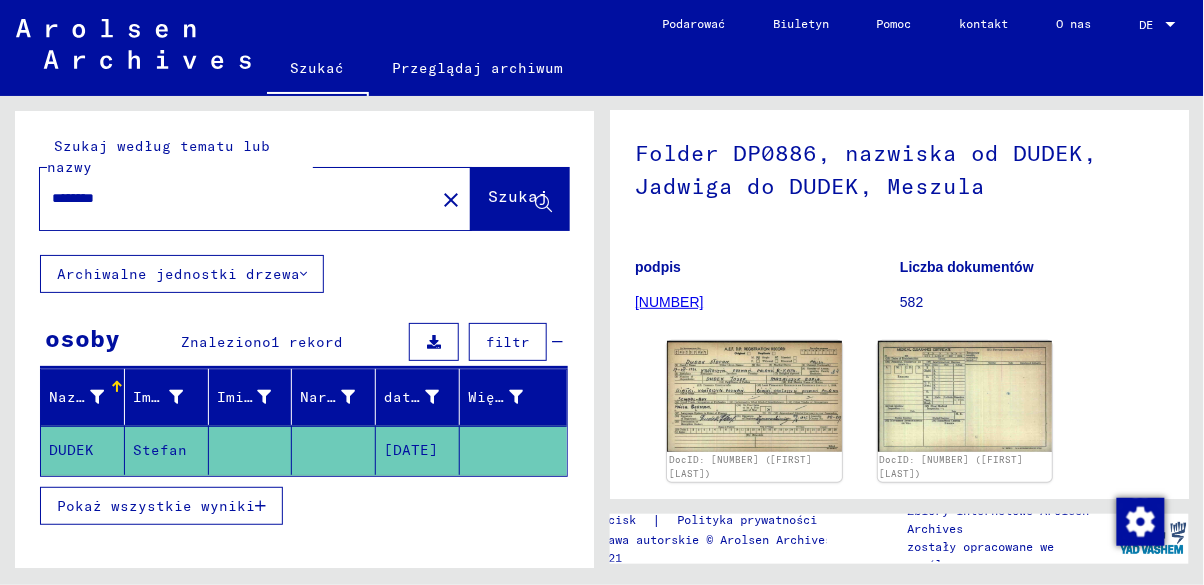 scroll, scrollTop: 0, scrollLeft: 0, axis: both 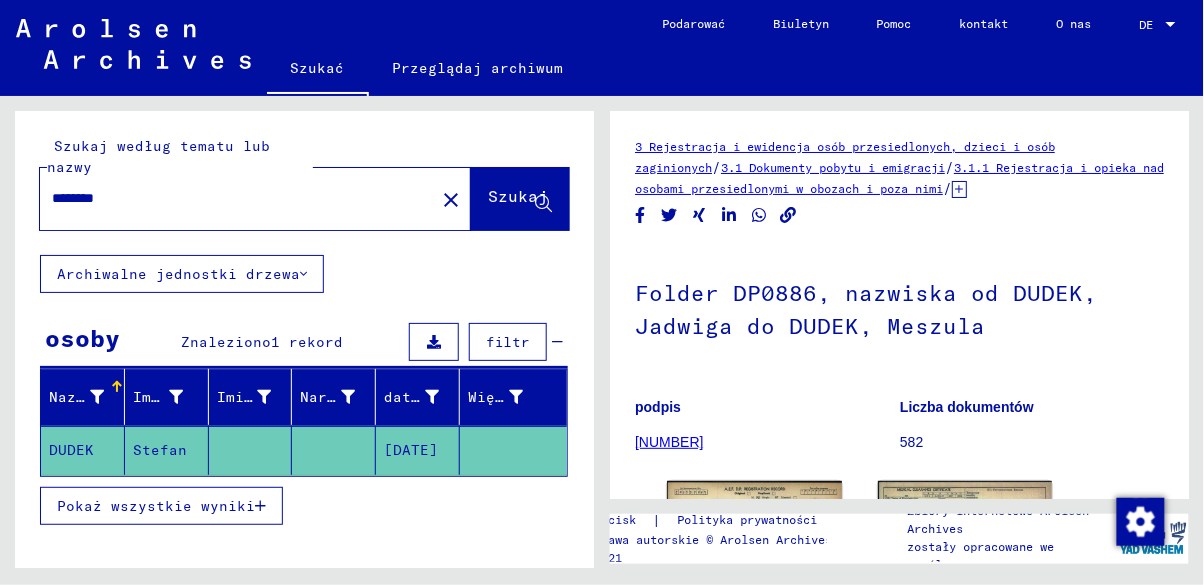 click on "********" at bounding box center (237, 198) 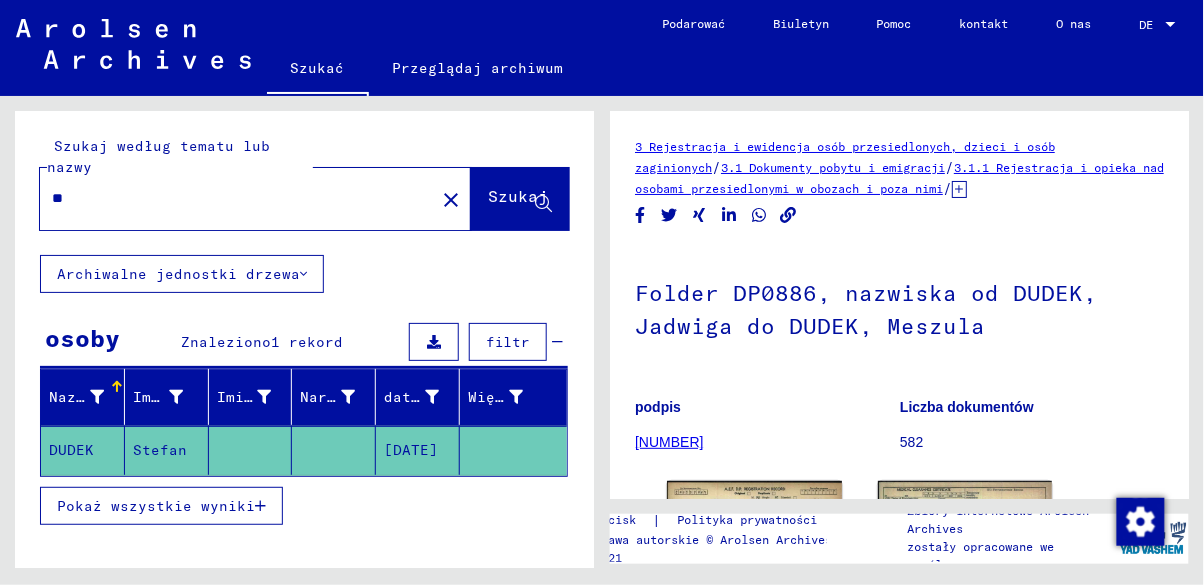 type on "*" 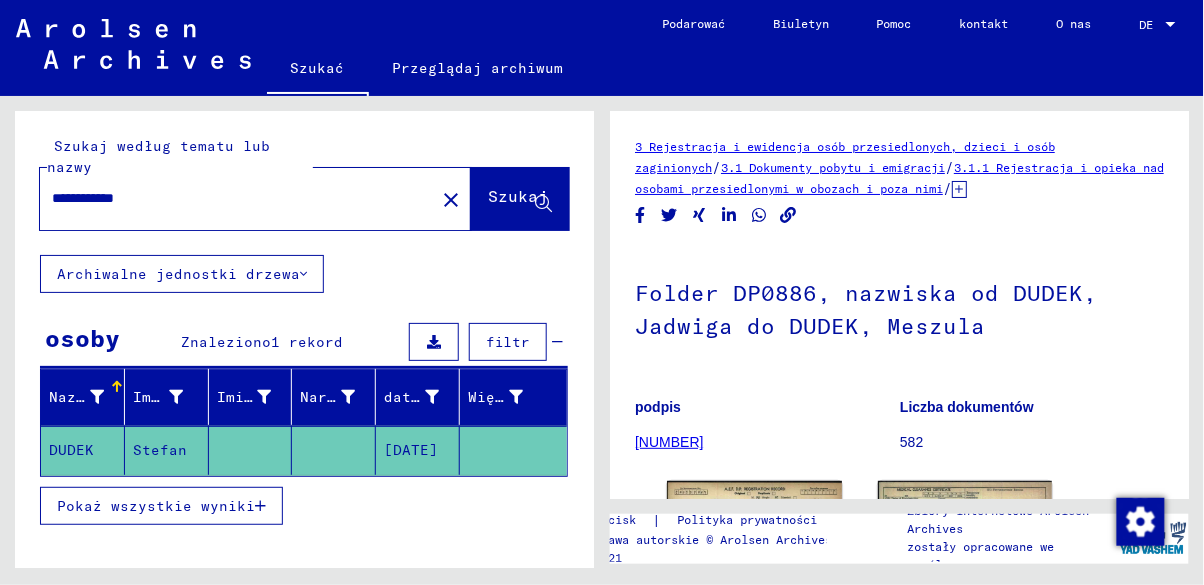 type on "**********" 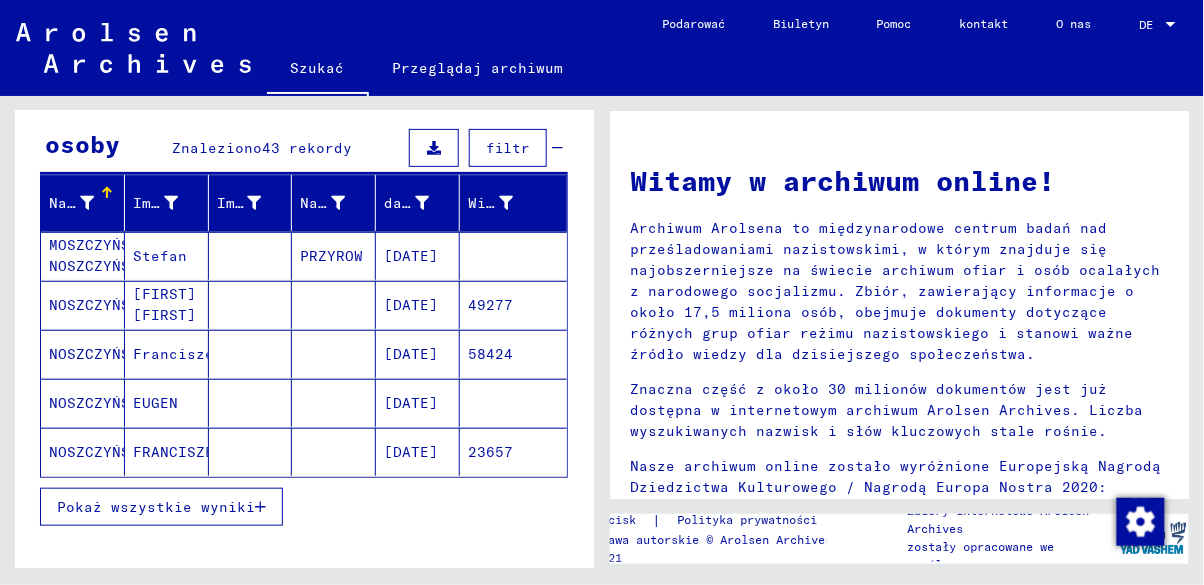 scroll, scrollTop: 206, scrollLeft: 0, axis: vertical 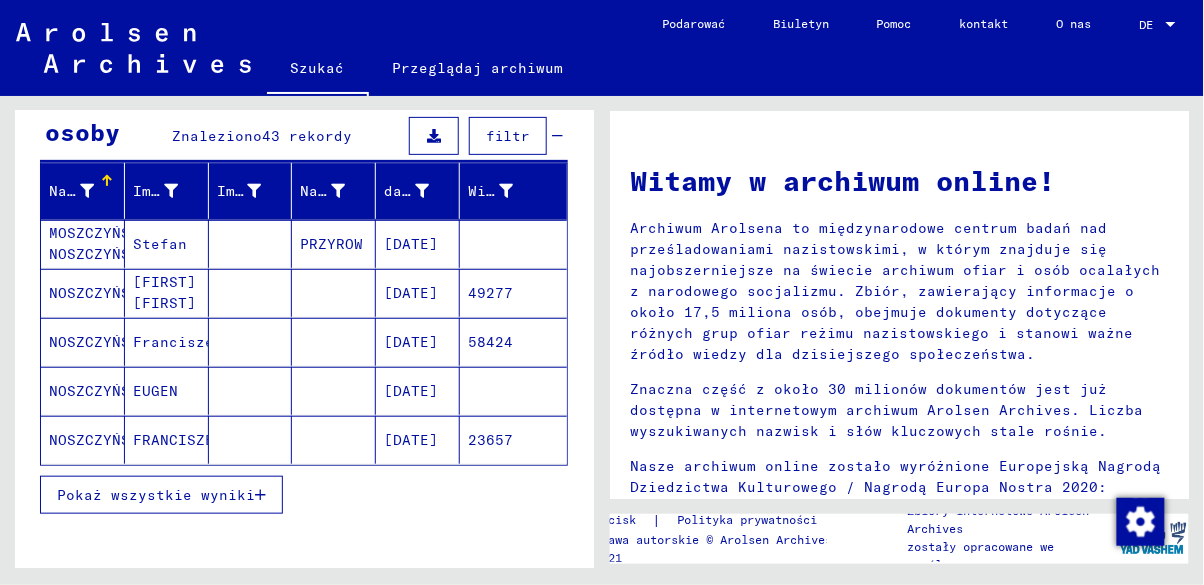 click on "Pokaż wszystkie wyniki" at bounding box center [156, 495] 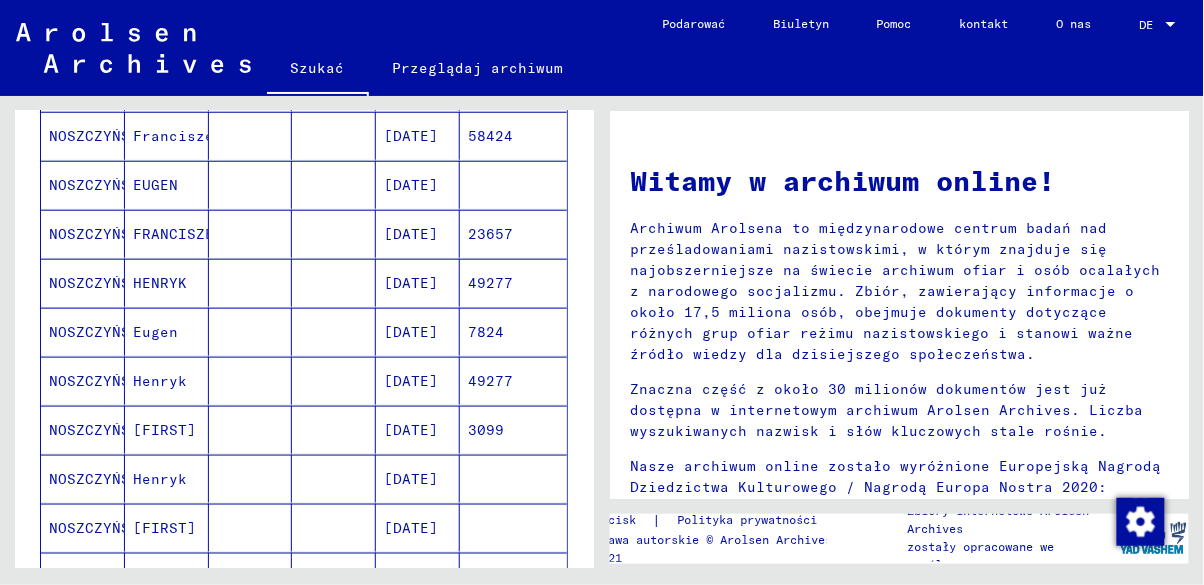 scroll, scrollTop: 422, scrollLeft: 0, axis: vertical 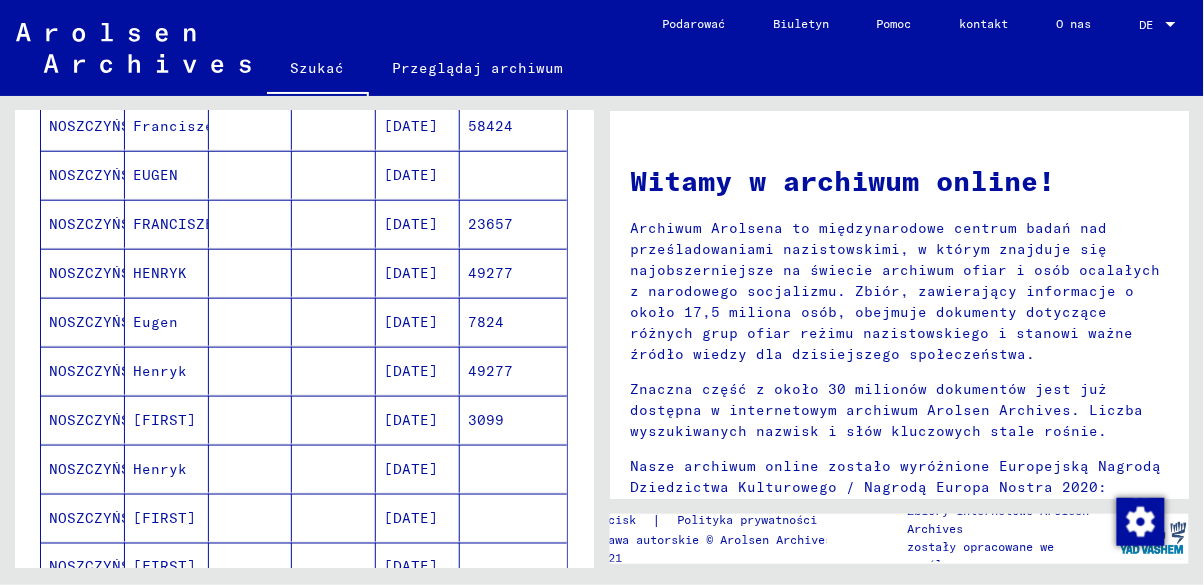 click on "3099" 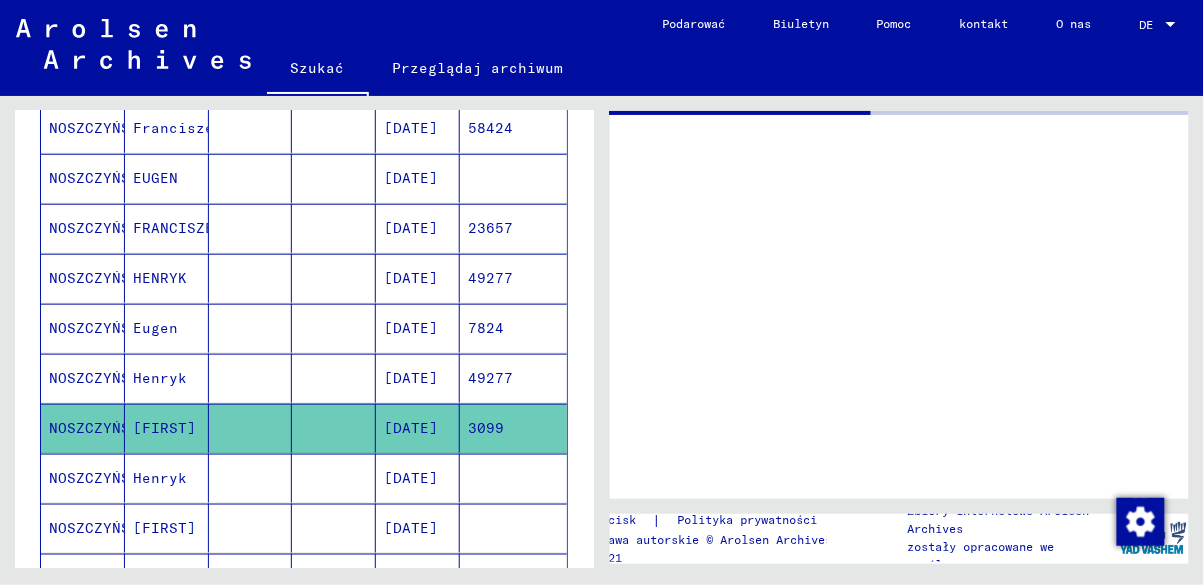 scroll, scrollTop: 424, scrollLeft: 0, axis: vertical 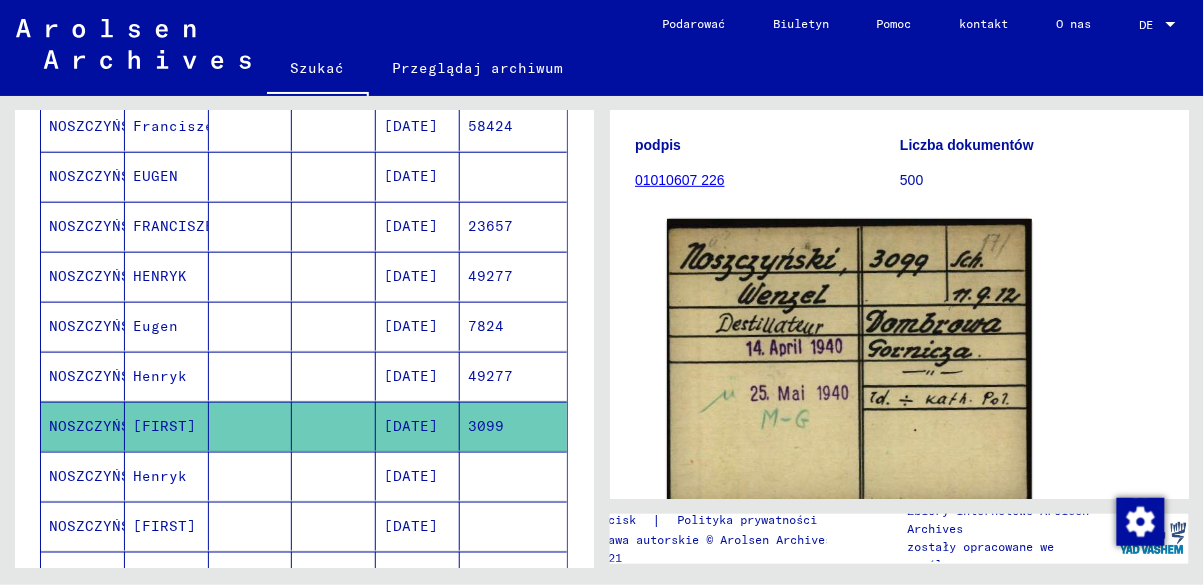 click on "500" 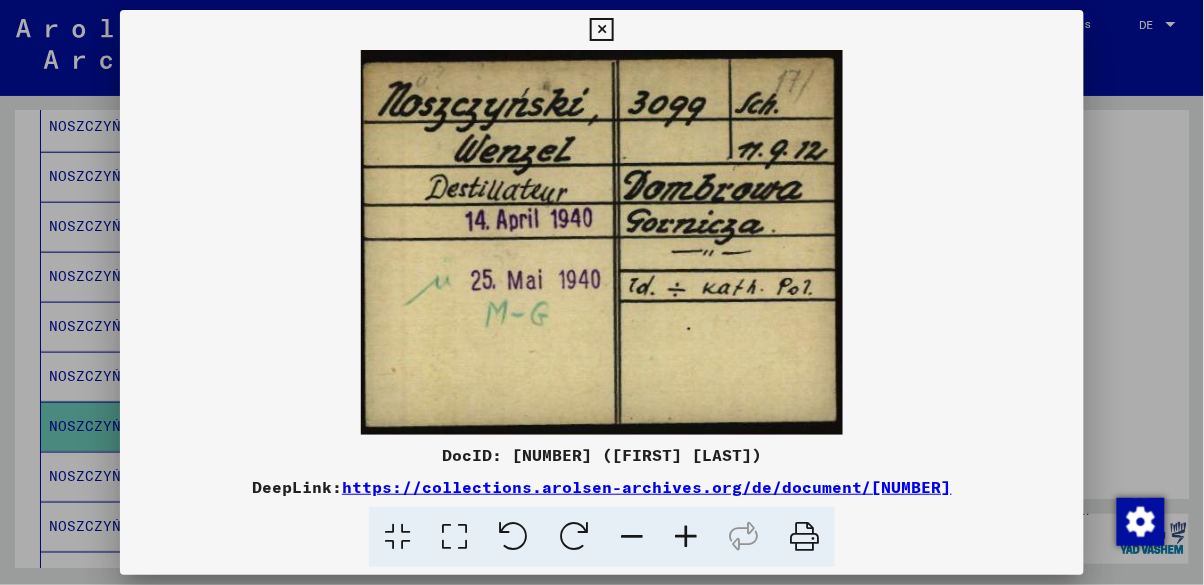 click on "https://collections.arolsen-archives.org/de/document/[NUMBER]" at bounding box center (647, 487) 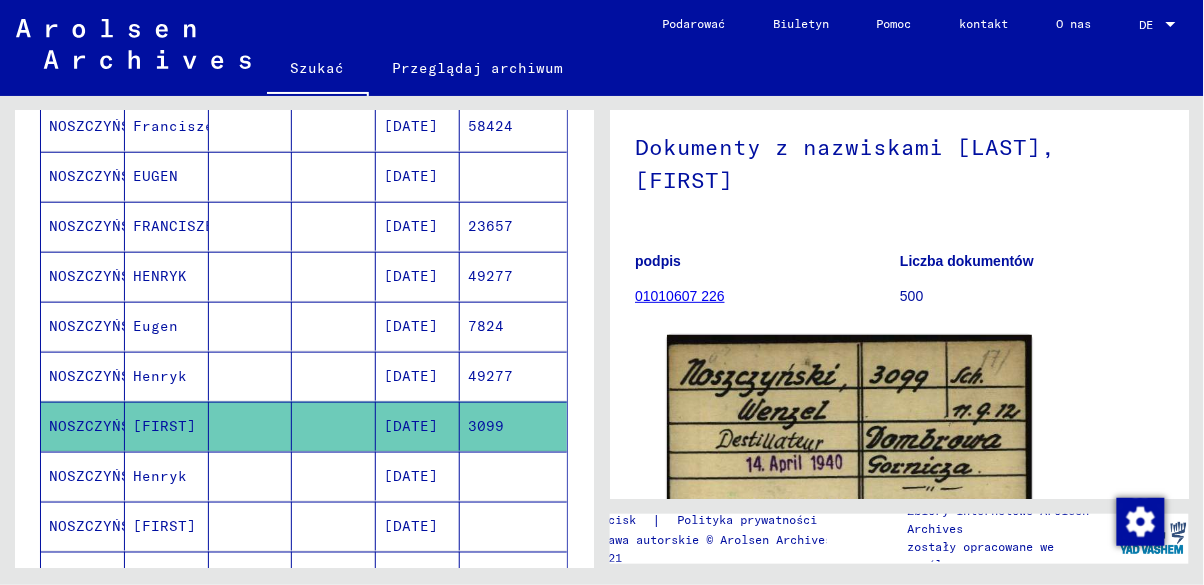 scroll, scrollTop: 125, scrollLeft: 0, axis: vertical 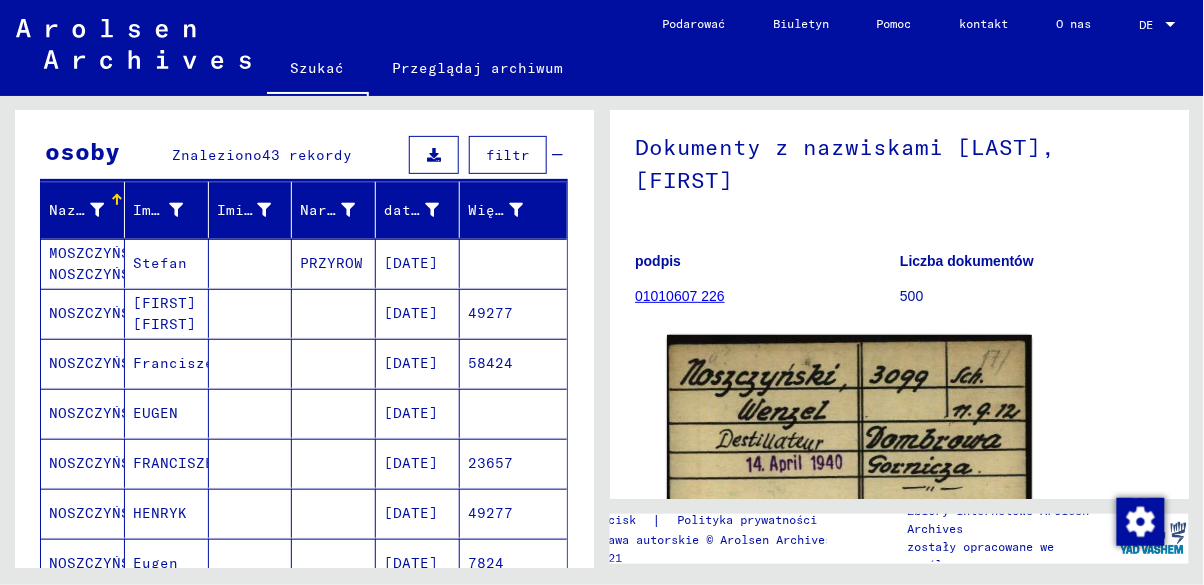 click on "Więzień nr" at bounding box center (513, 210) 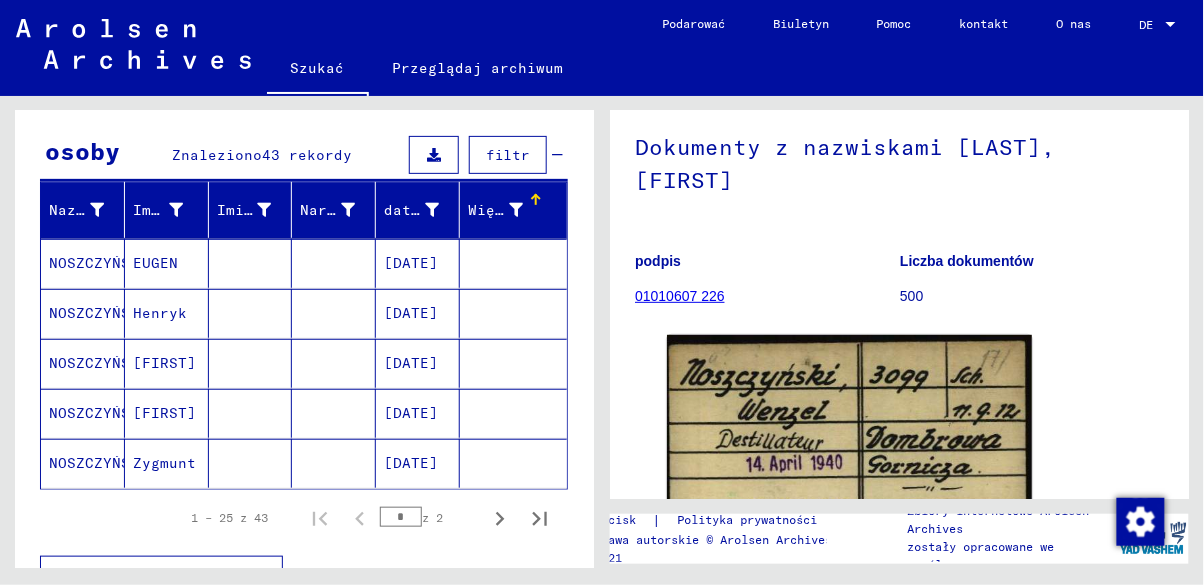 click on "Więzień nr" at bounding box center (513, 210) 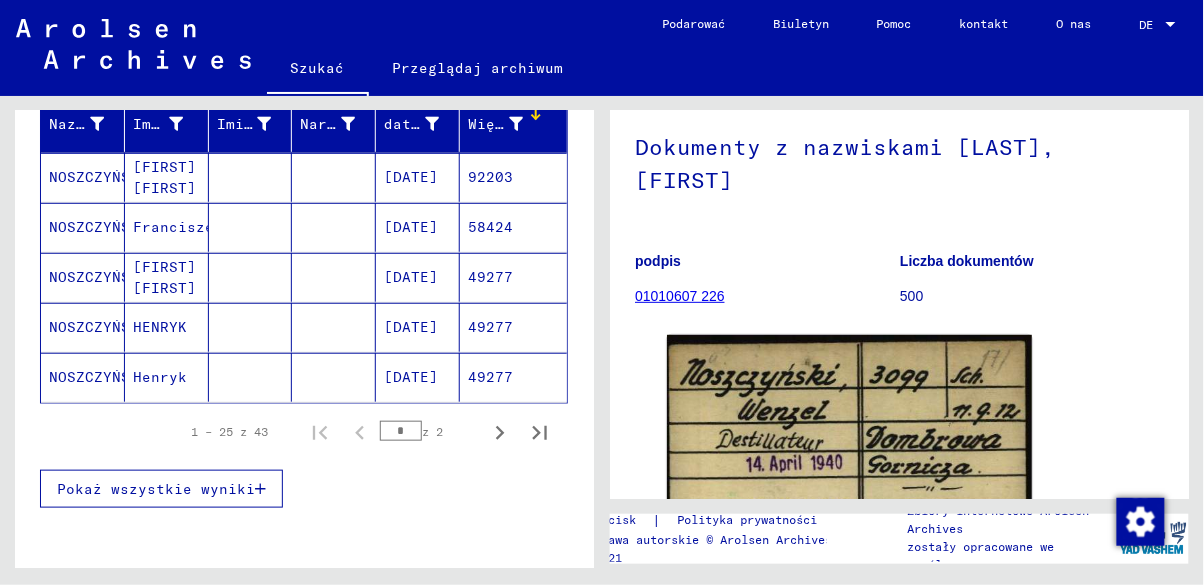scroll, scrollTop: 274, scrollLeft: 0, axis: vertical 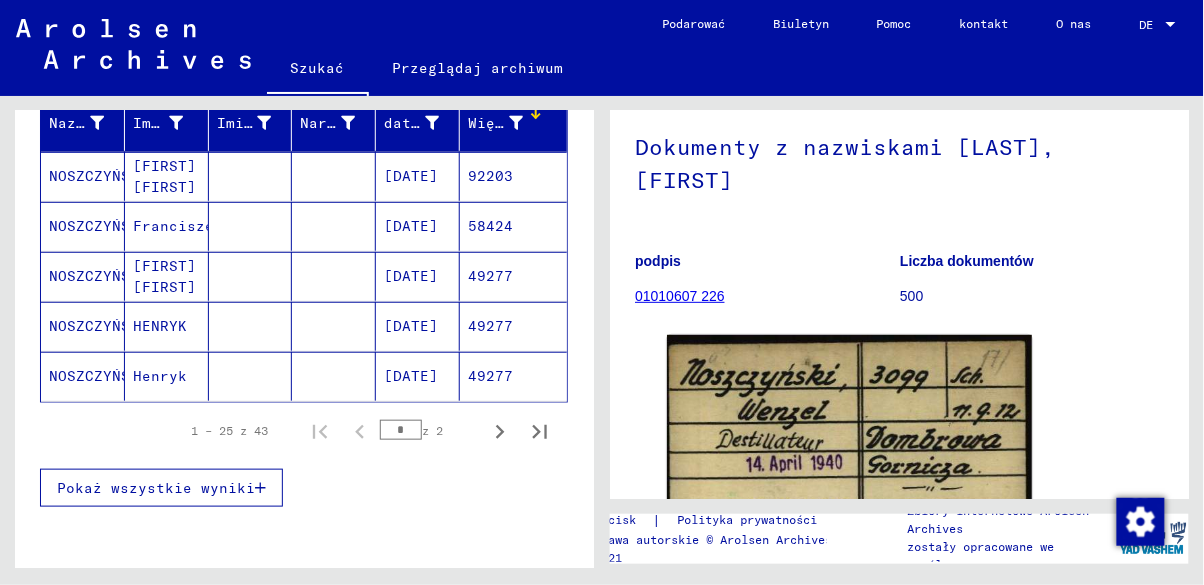 click at bounding box center [540, 431] 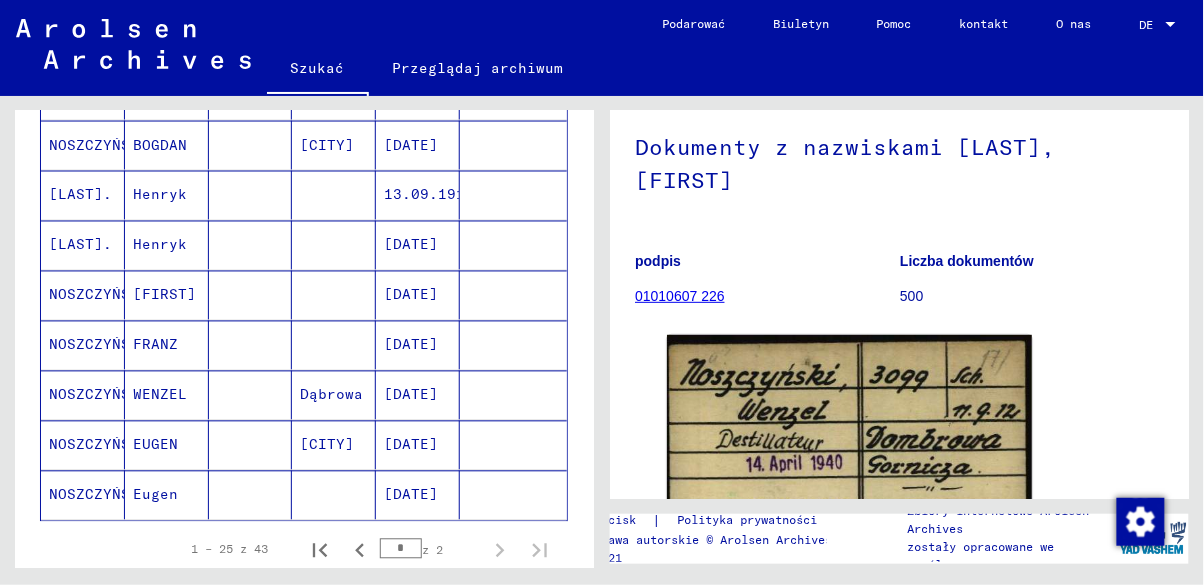 scroll, scrollTop: 810, scrollLeft: 0, axis: vertical 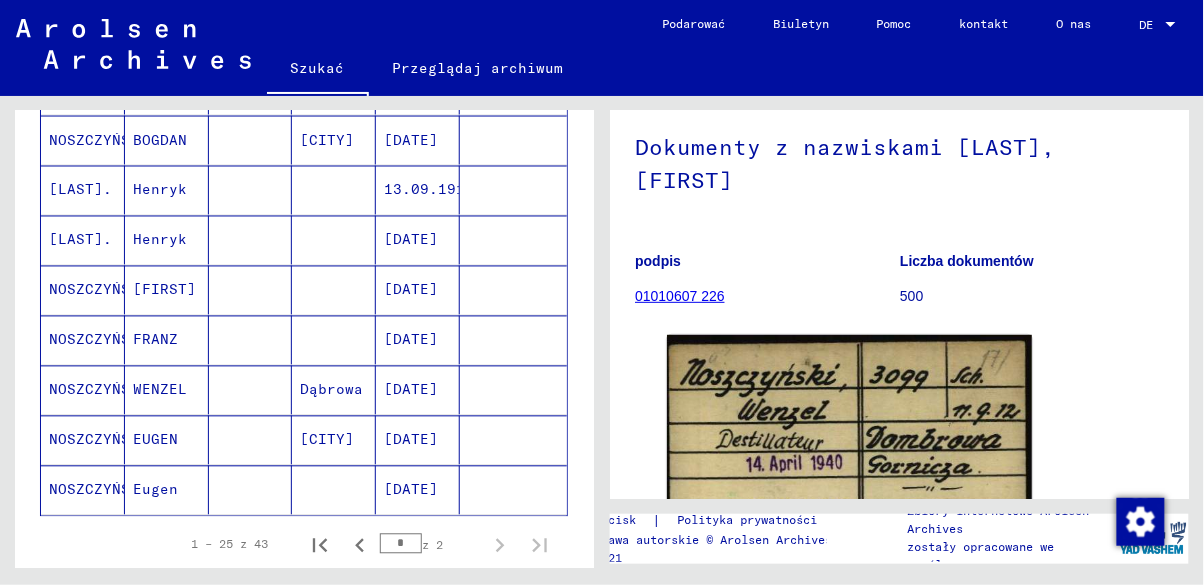 click on "[DATE]" at bounding box center (411, 440) 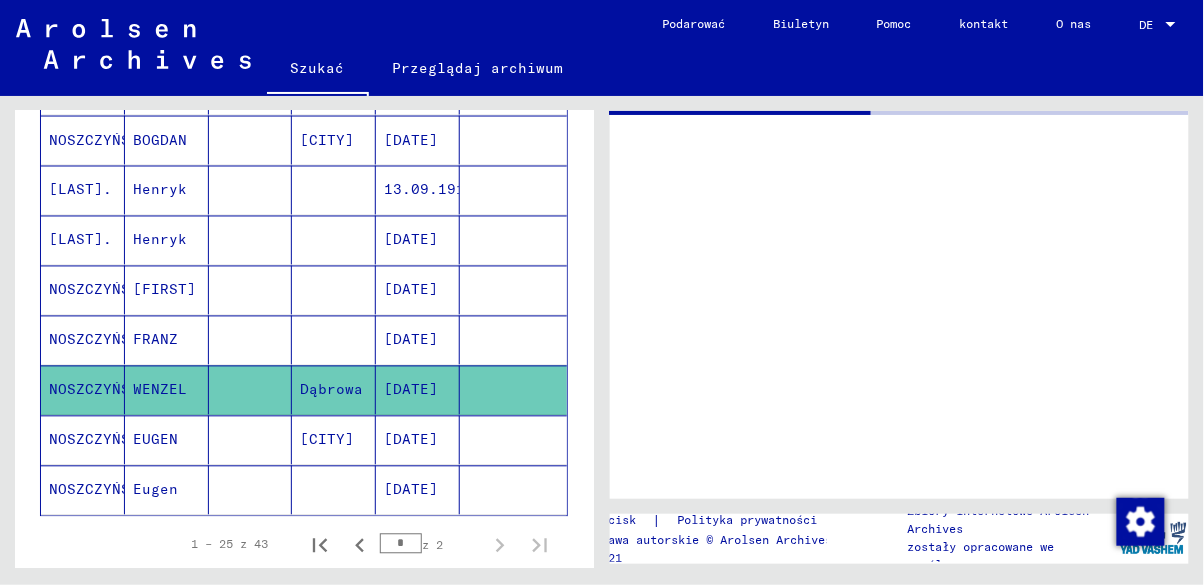 scroll, scrollTop: 0, scrollLeft: 0, axis: both 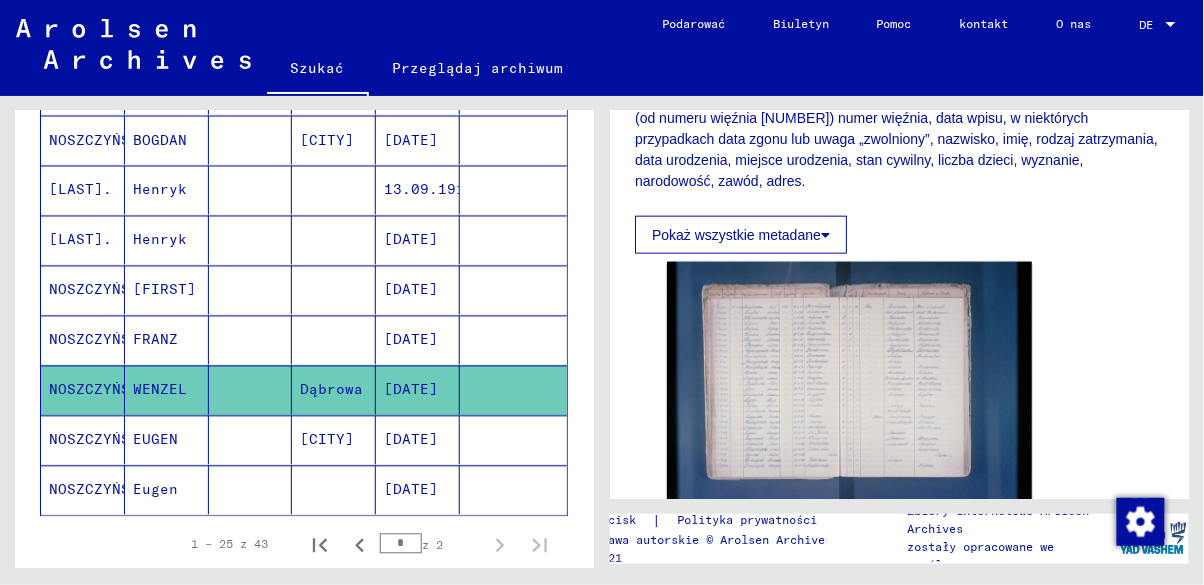 click 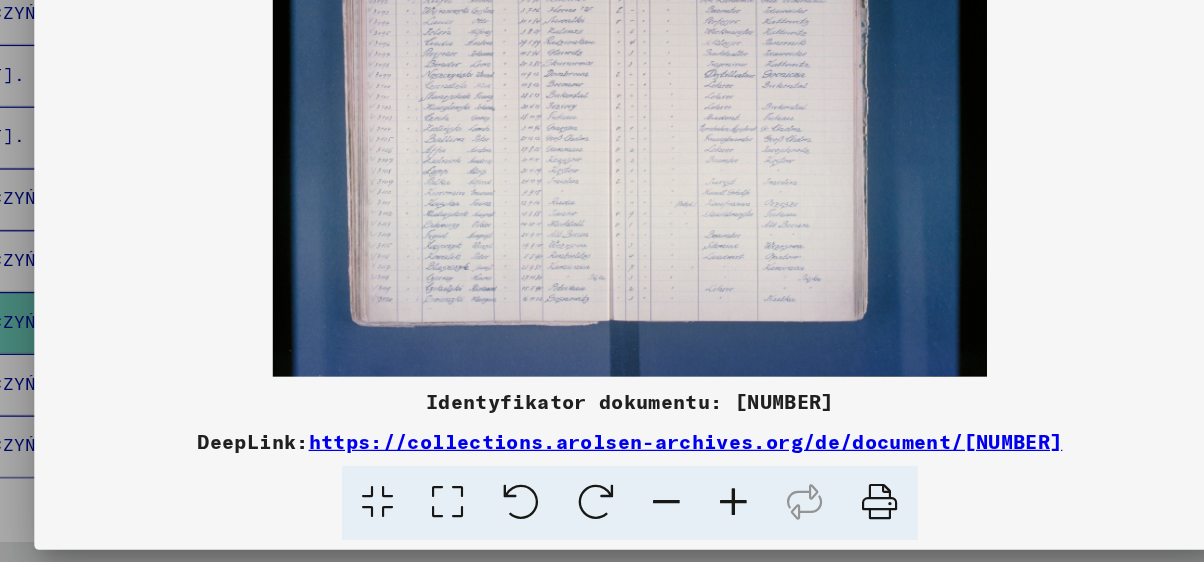 scroll, scrollTop: 0, scrollLeft: 0, axis: both 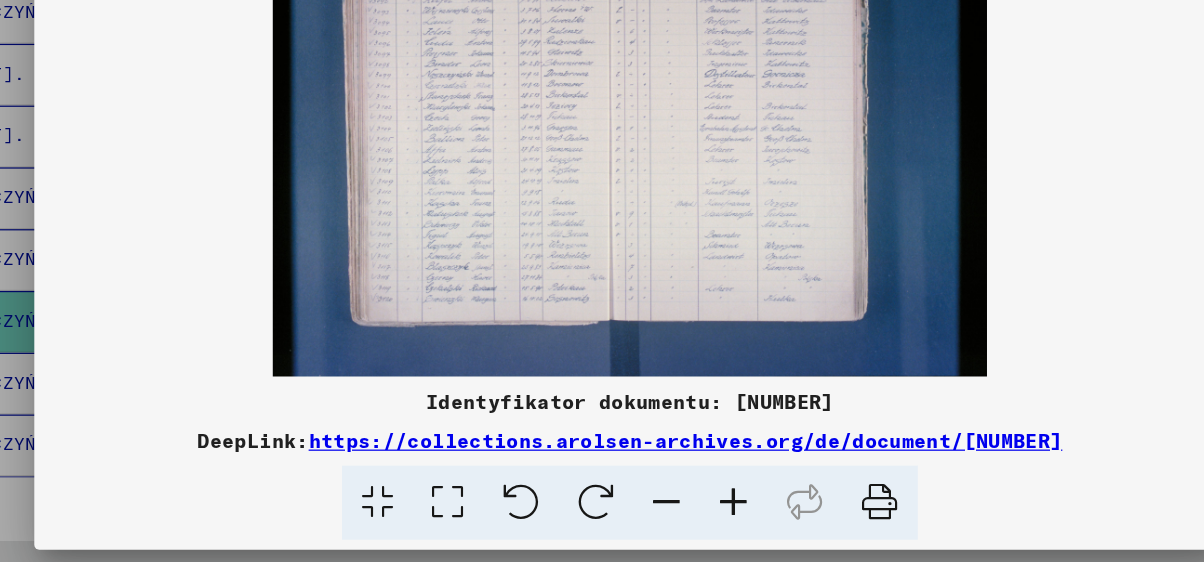 click on "https://collections.arolsen-archives.org/de/document/[NUMBER]" at bounding box center (647, 487) 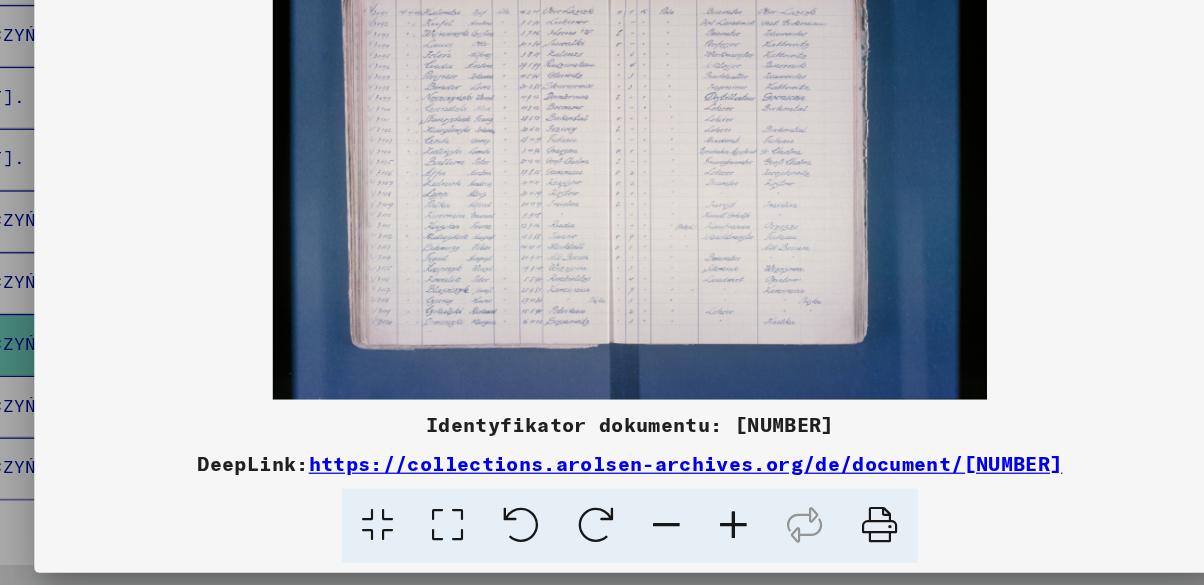 scroll, scrollTop: 0, scrollLeft: 0, axis: both 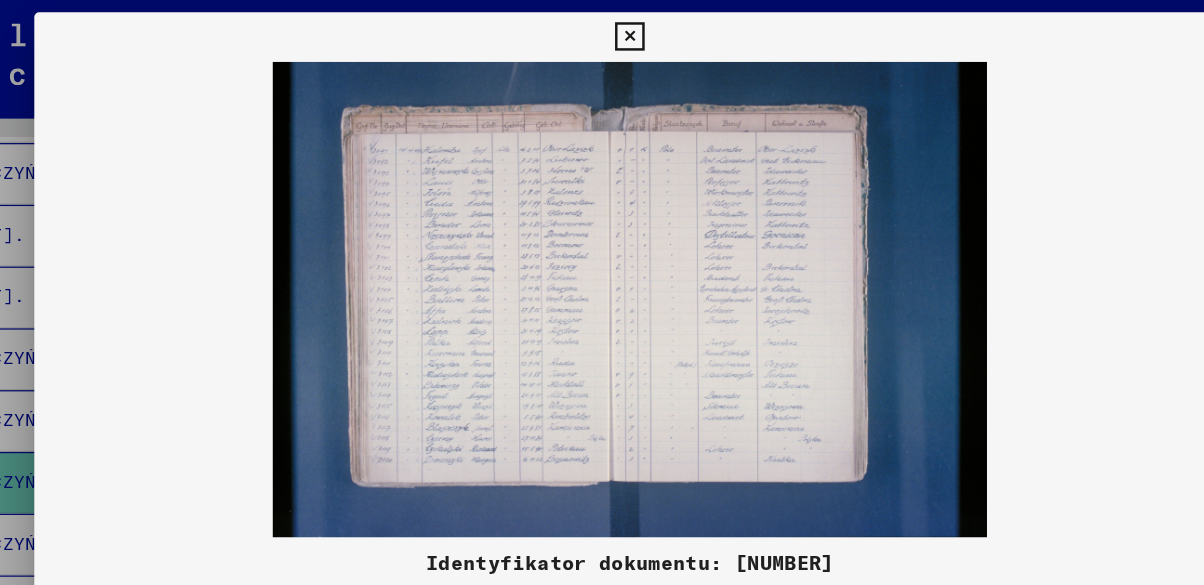 click at bounding box center [601, 30] 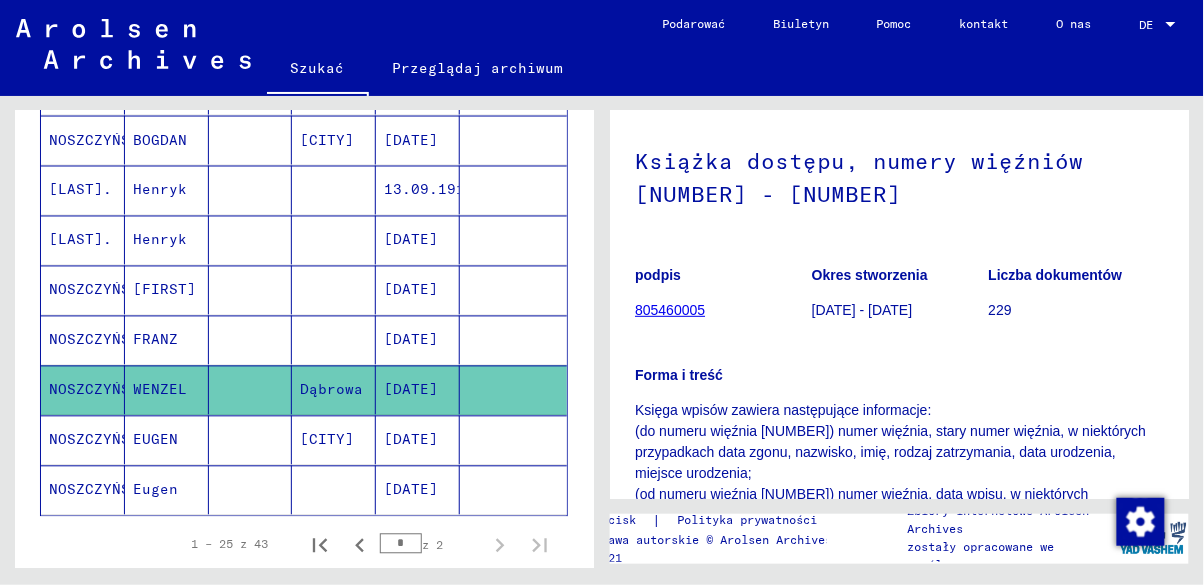 scroll, scrollTop: 106, scrollLeft: 0, axis: vertical 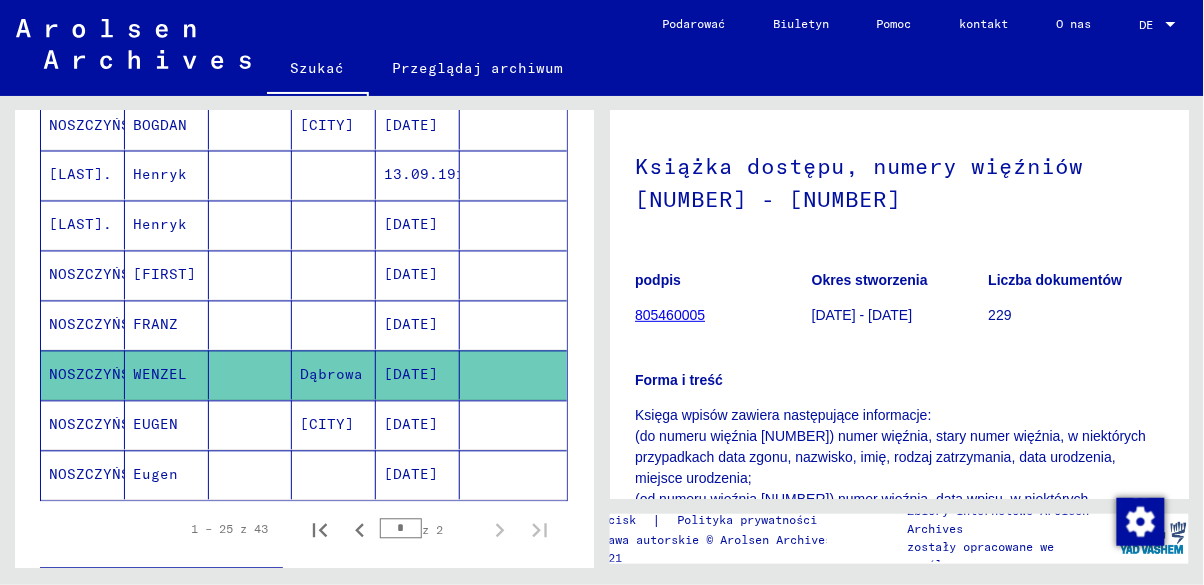 click 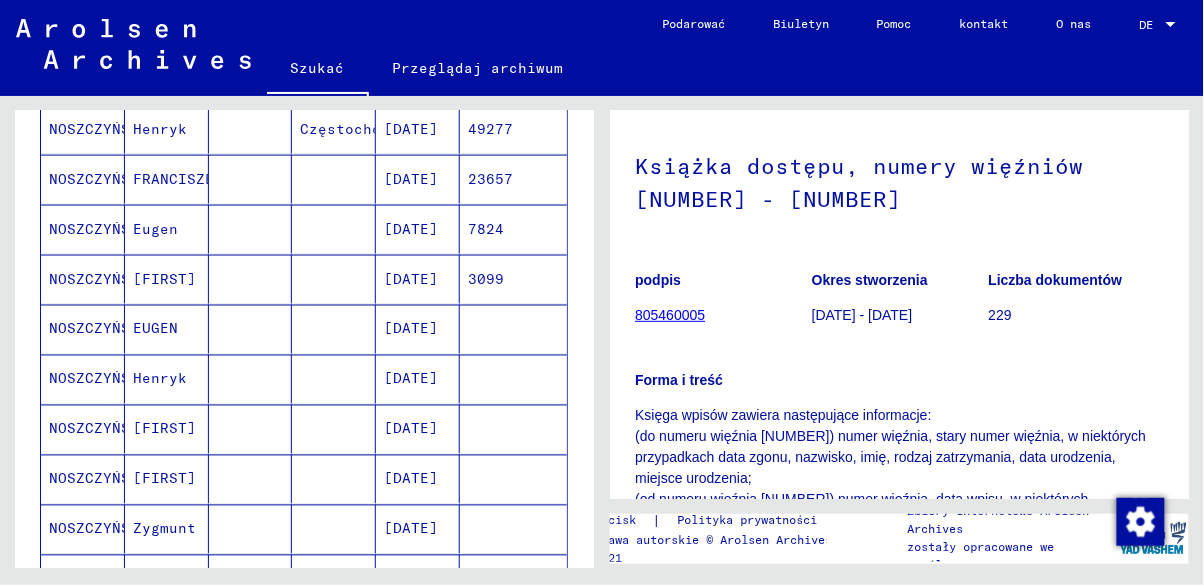 scroll, scrollTop: 667, scrollLeft: 0, axis: vertical 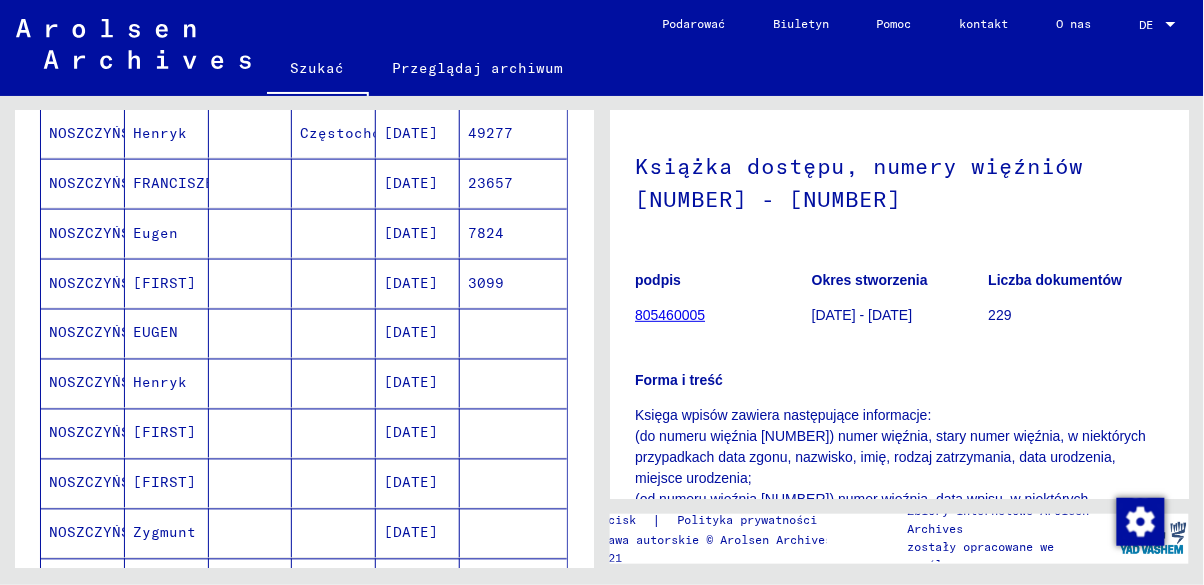 click on "3099" 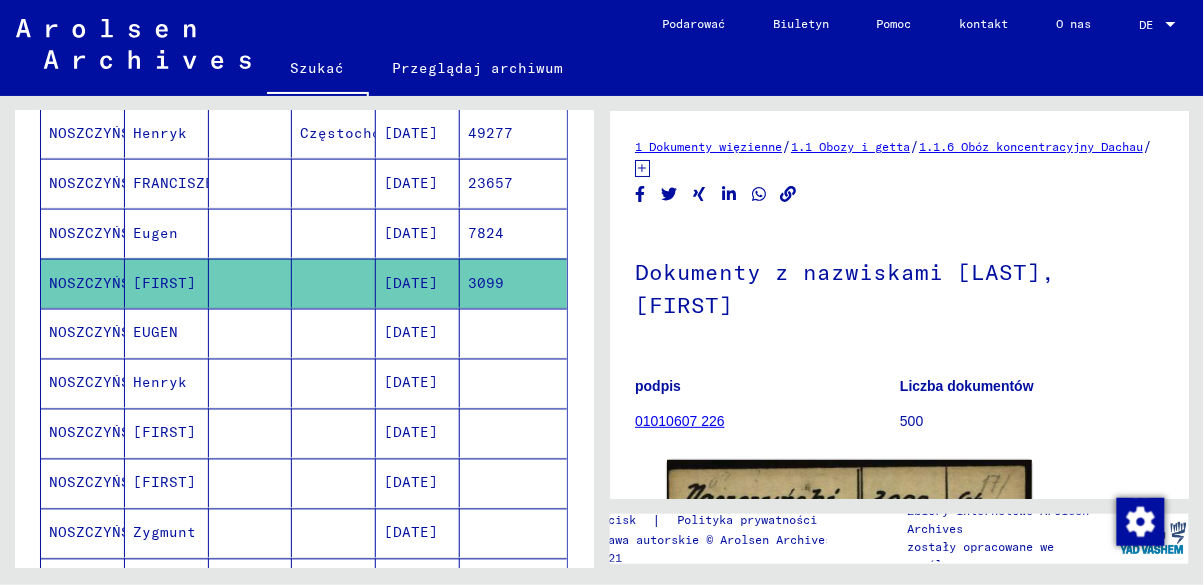 scroll, scrollTop: 0, scrollLeft: 0, axis: both 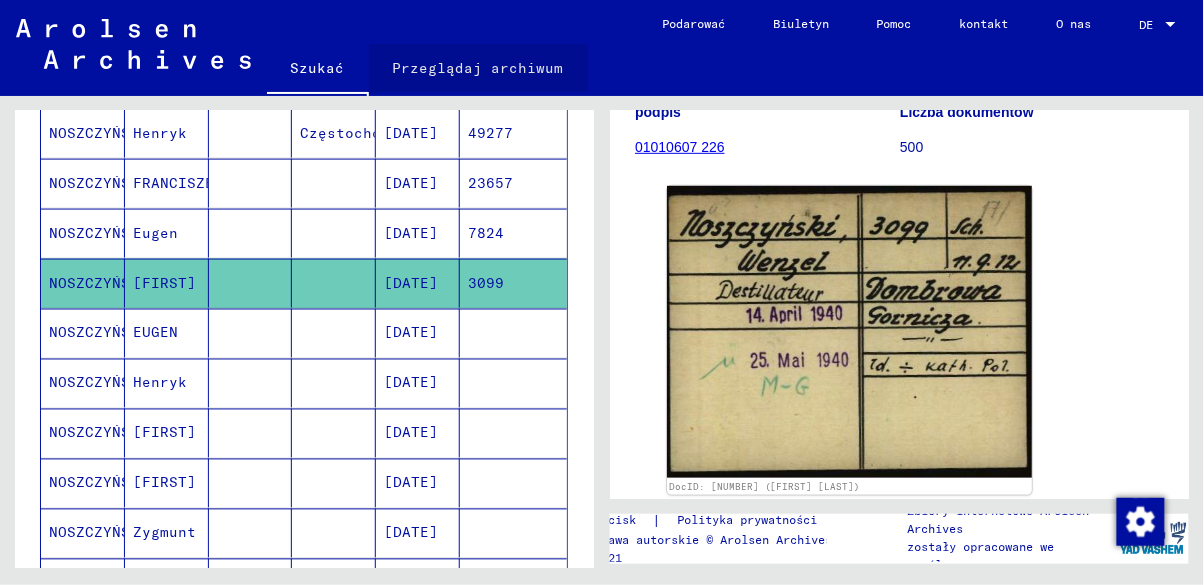 click on "Przeglądaj archiwum" 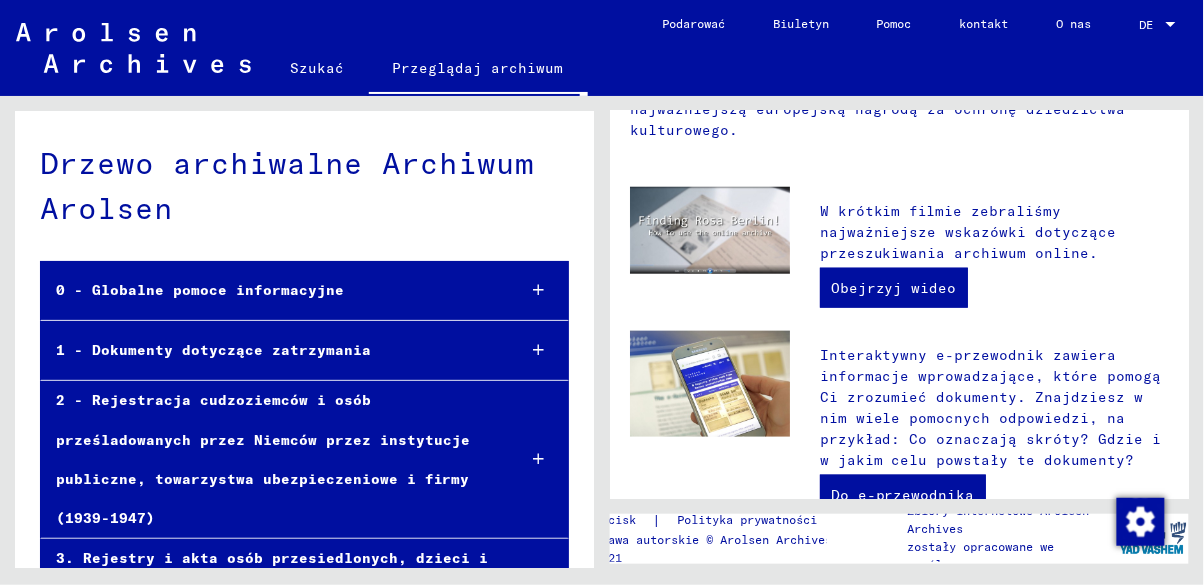 scroll, scrollTop: 395, scrollLeft: 0, axis: vertical 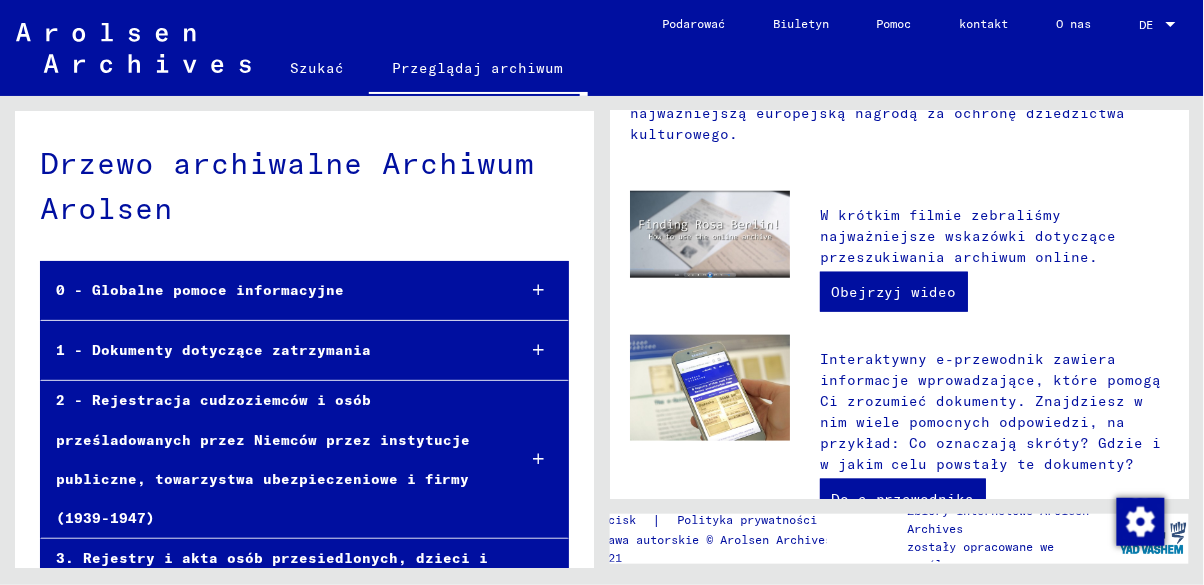 click on "Obejrzyj wideo" at bounding box center [894, 292] 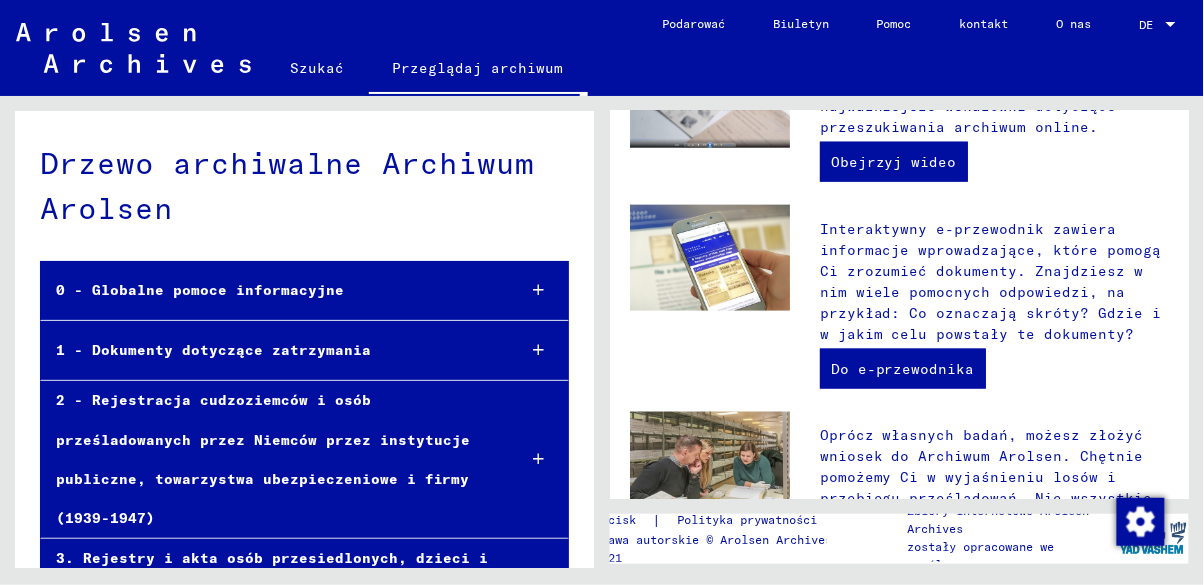 scroll, scrollTop: 528, scrollLeft: 0, axis: vertical 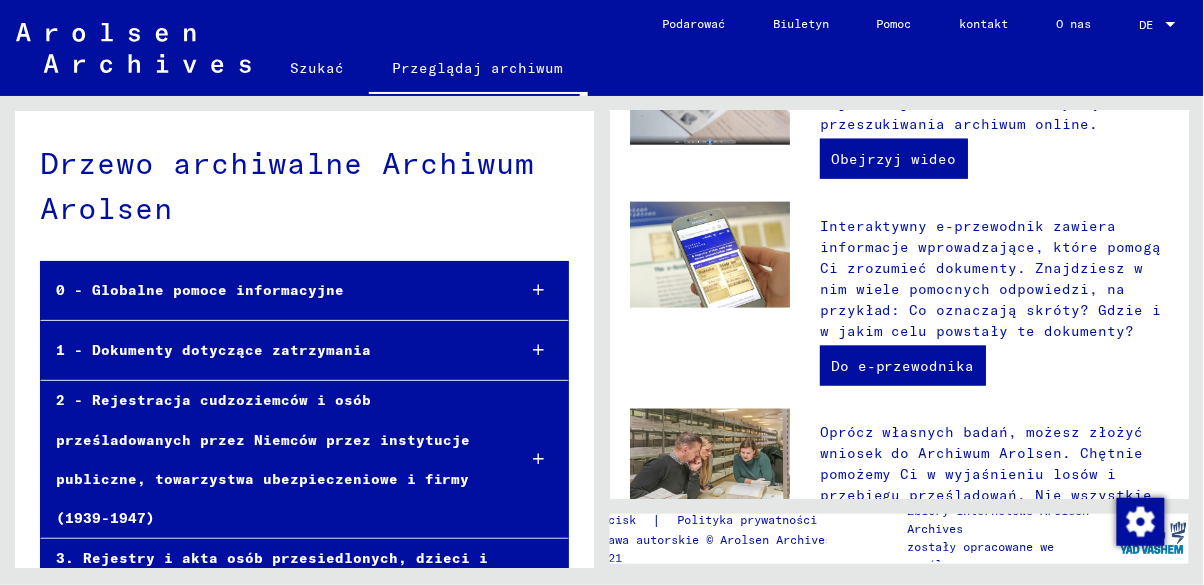 click on "Do e-przewodnika" at bounding box center (903, 366) 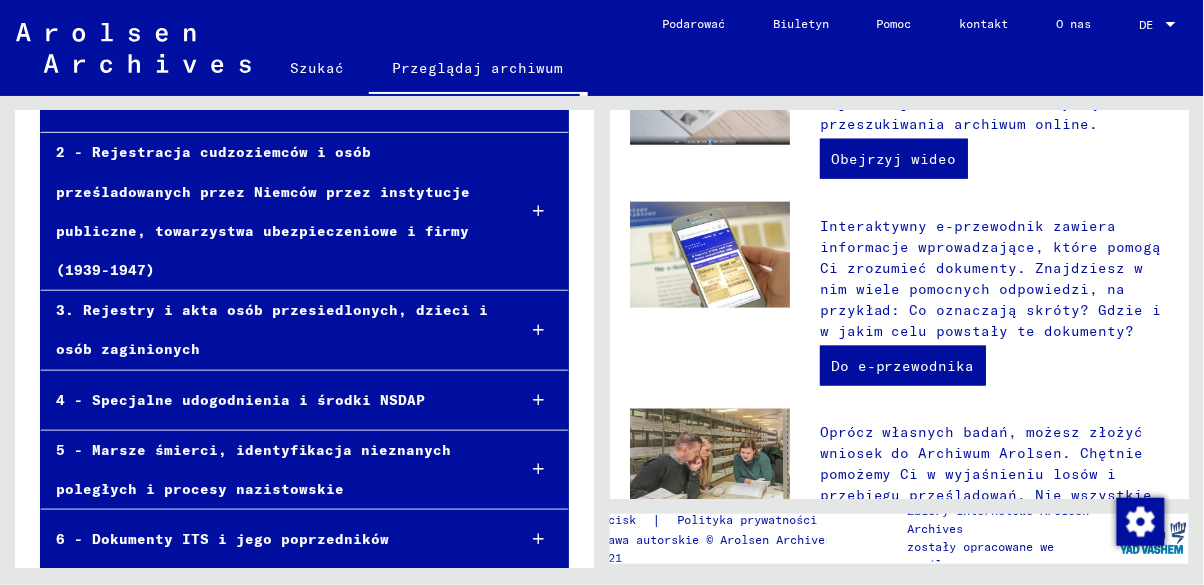 scroll, scrollTop: 259, scrollLeft: 0, axis: vertical 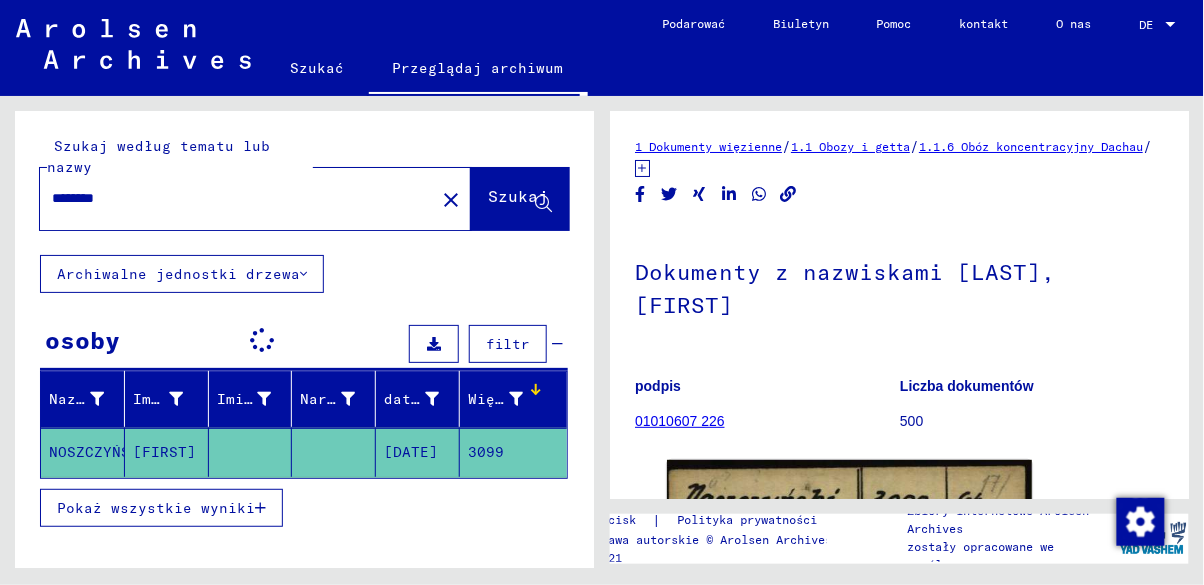 type on "**********" 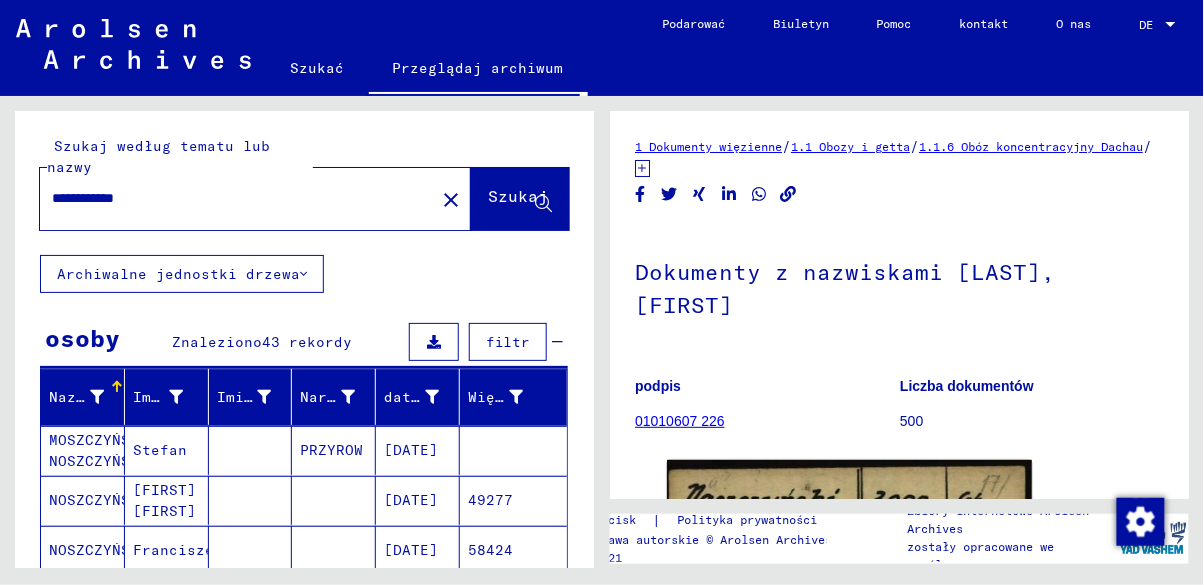 scroll, scrollTop: 0, scrollLeft: 0, axis: both 